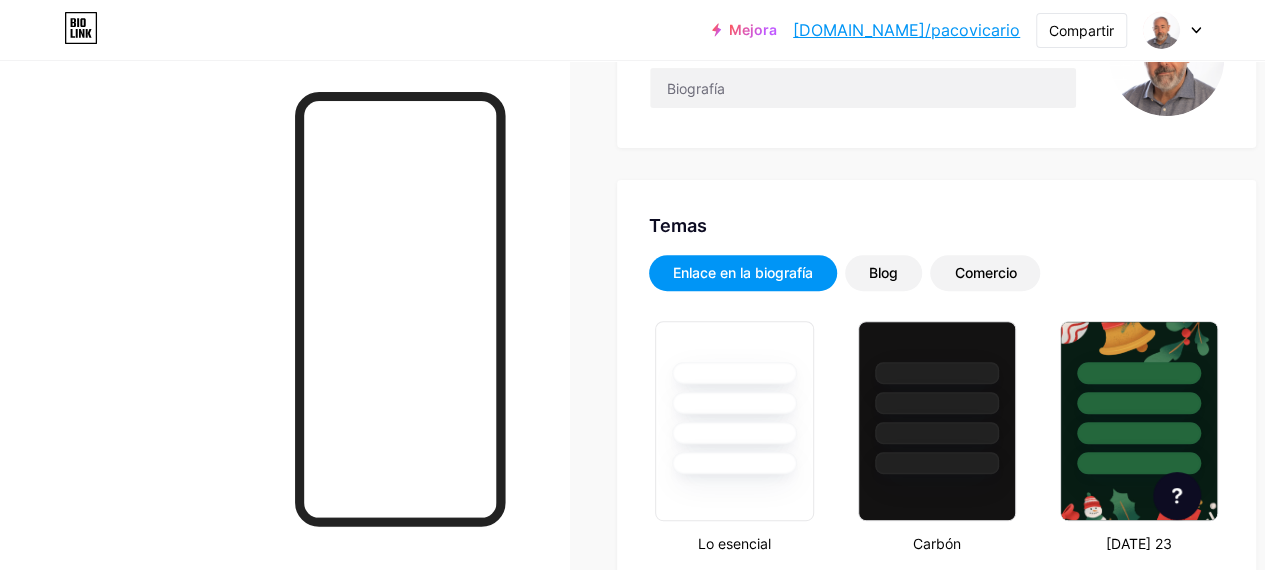 scroll, scrollTop: 0, scrollLeft: 0, axis: both 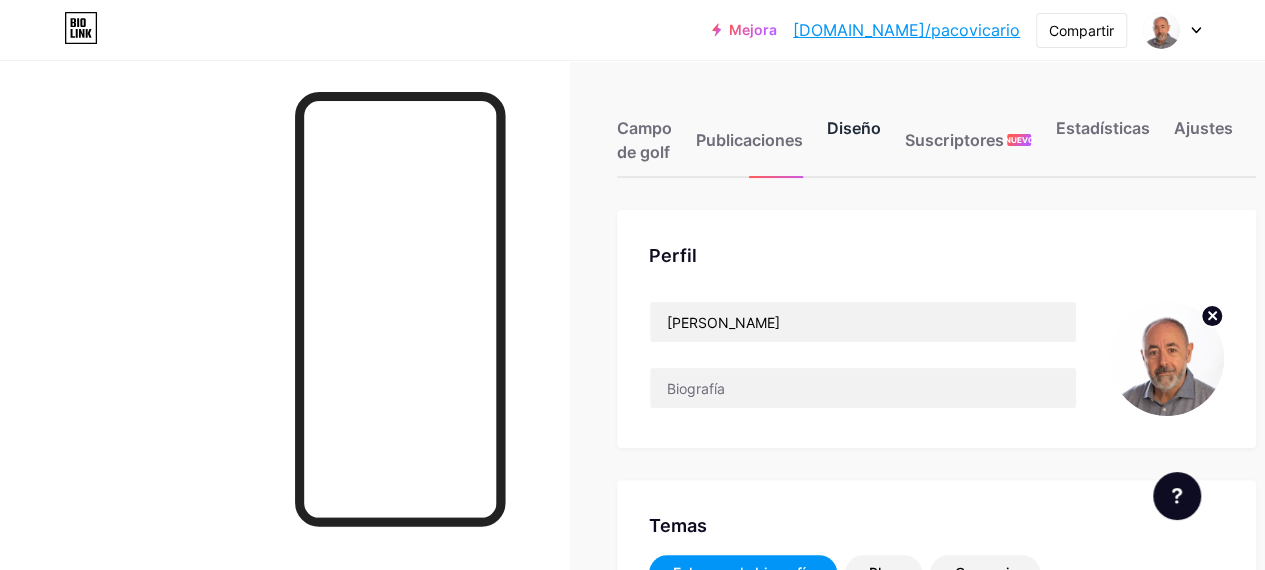 click on "Diseño" at bounding box center (854, 128) 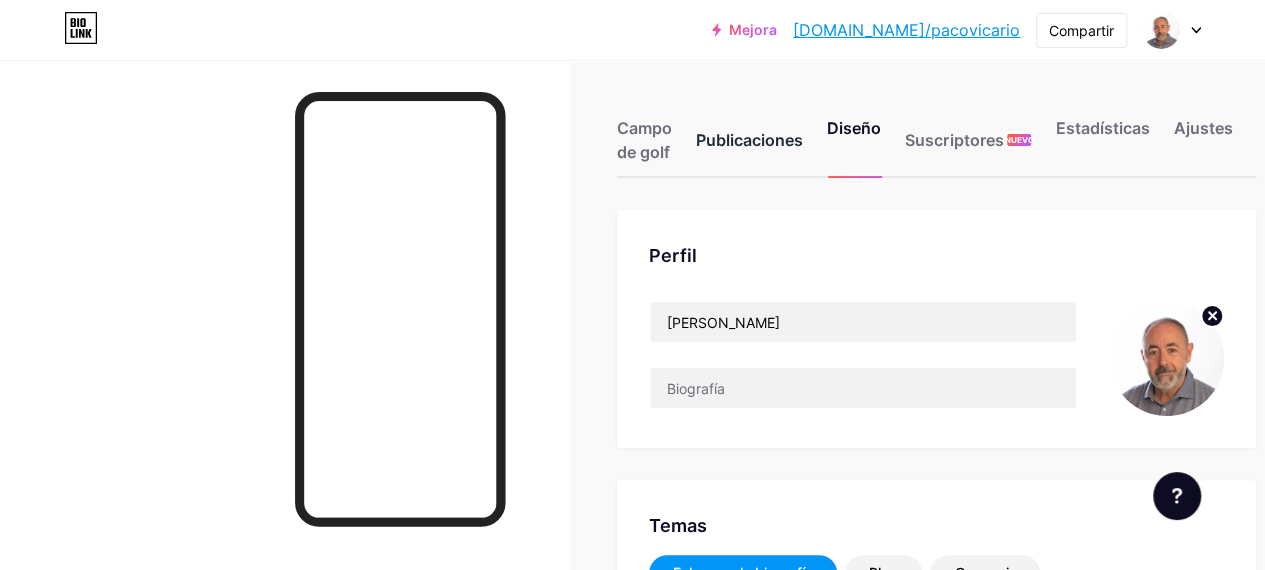 click on "Publicaciones" at bounding box center [749, 140] 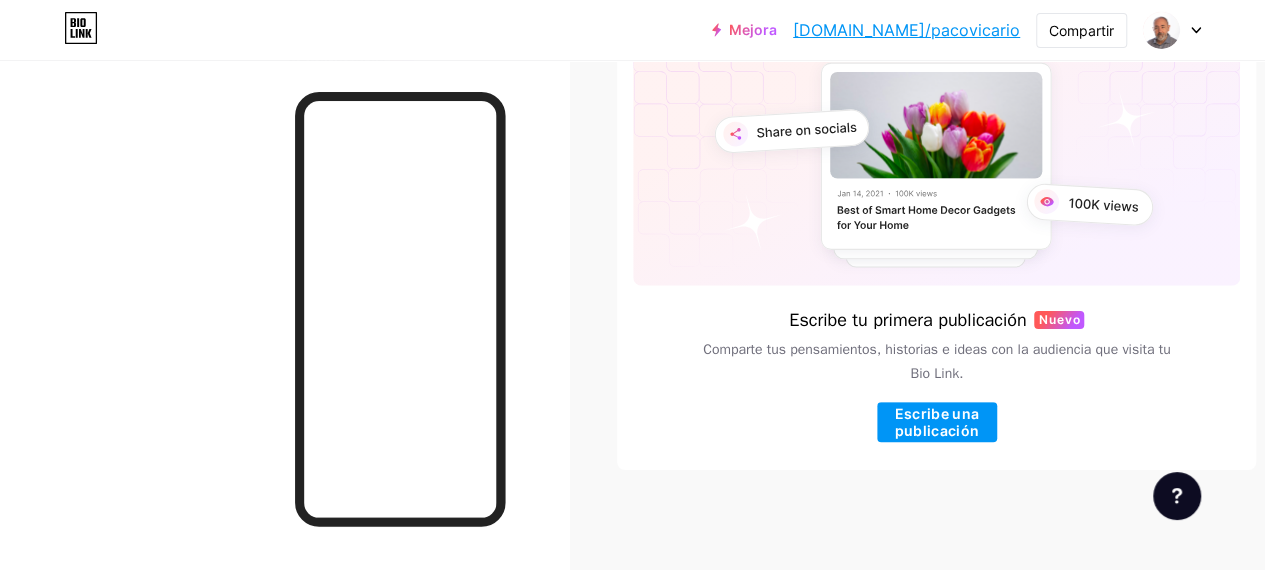 scroll, scrollTop: 0, scrollLeft: 0, axis: both 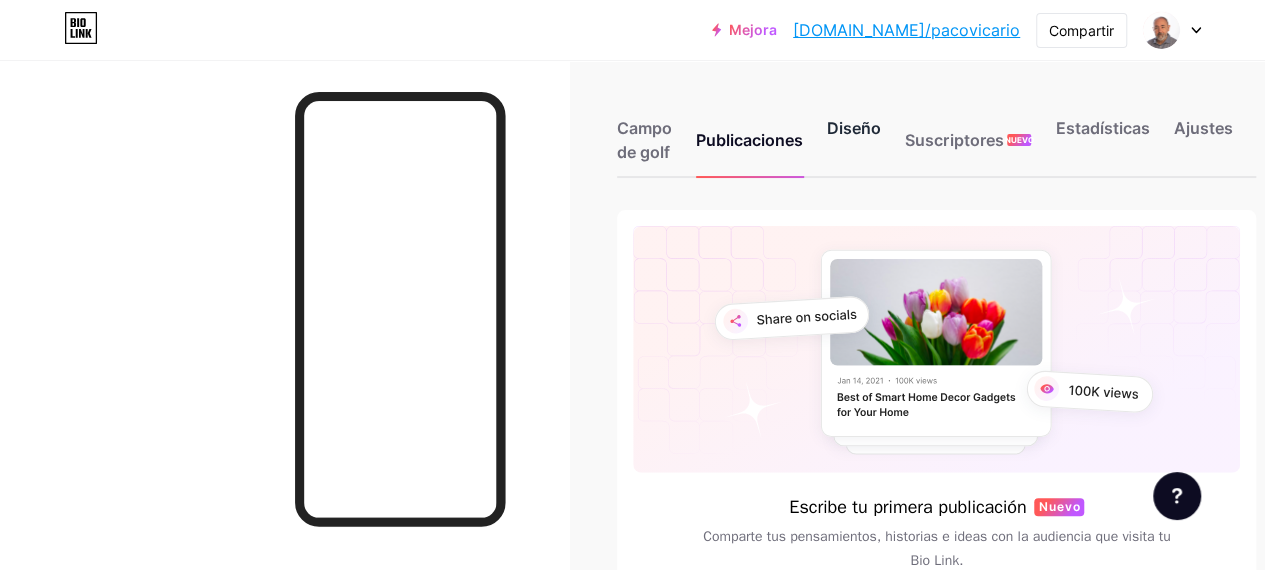 click on "Diseño" at bounding box center [854, 128] 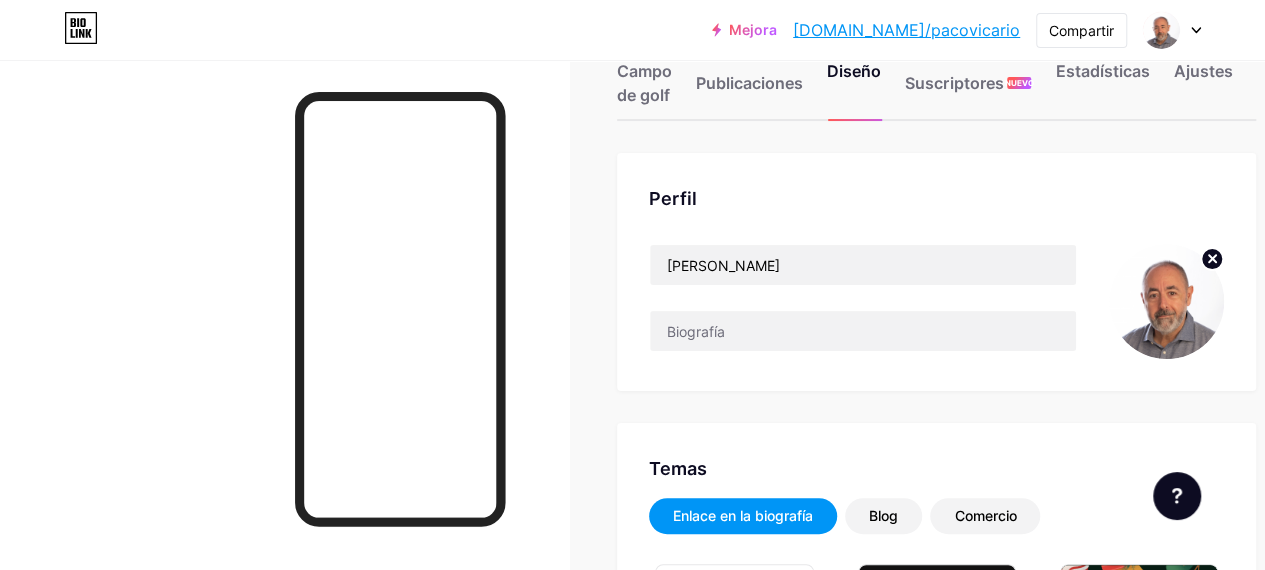scroll, scrollTop: 0, scrollLeft: 0, axis: both 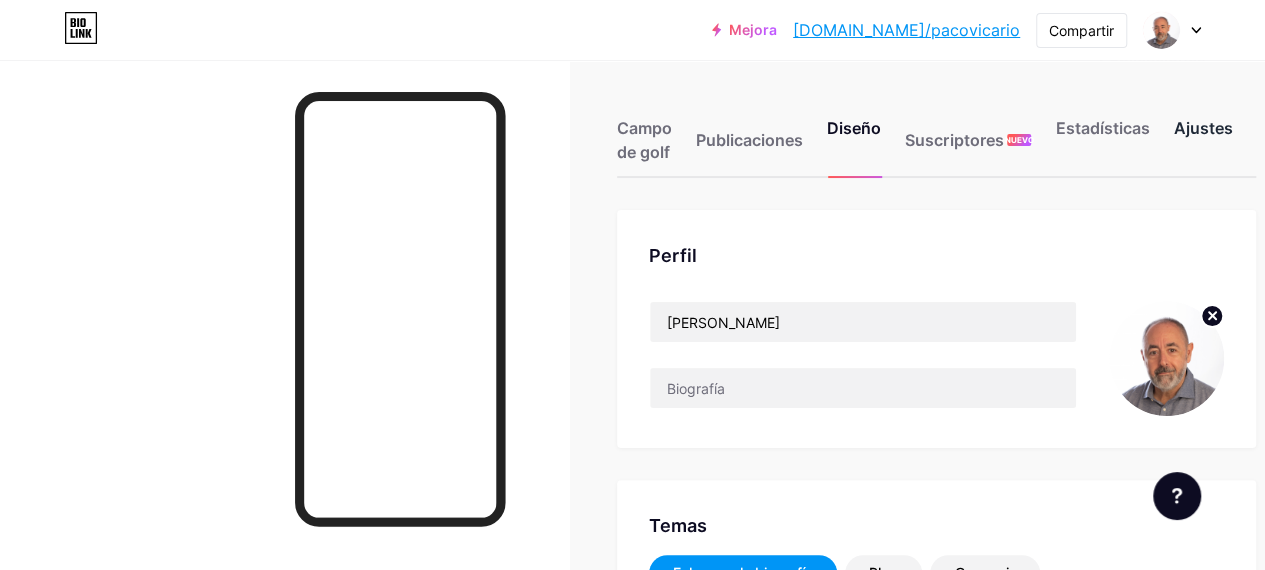 click on "Ajustes" at bounding box center [1202, 128] 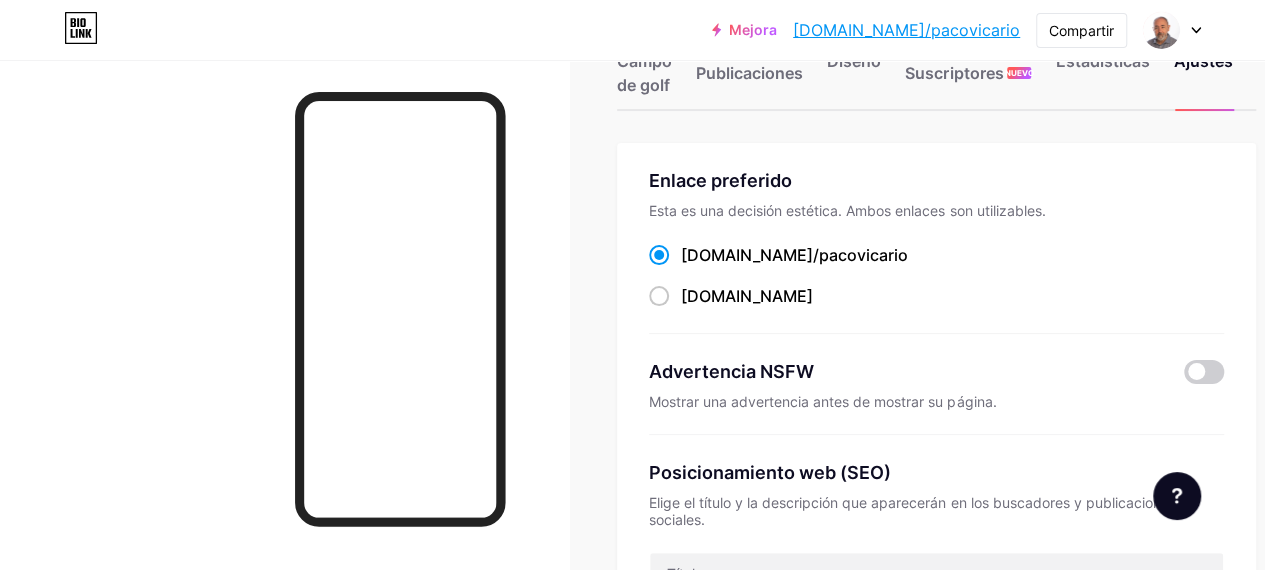 scroll, scrollTop: 0, scrollLeft: 0, axis: both 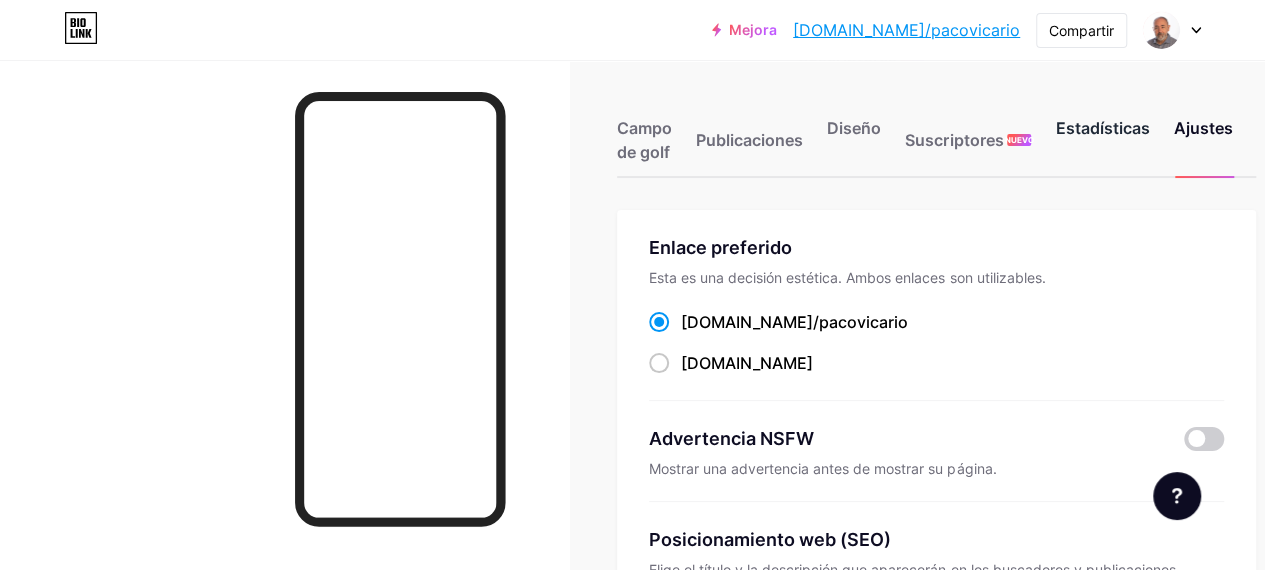 click on "Estadísticas" at bounding box center [1102, 128] 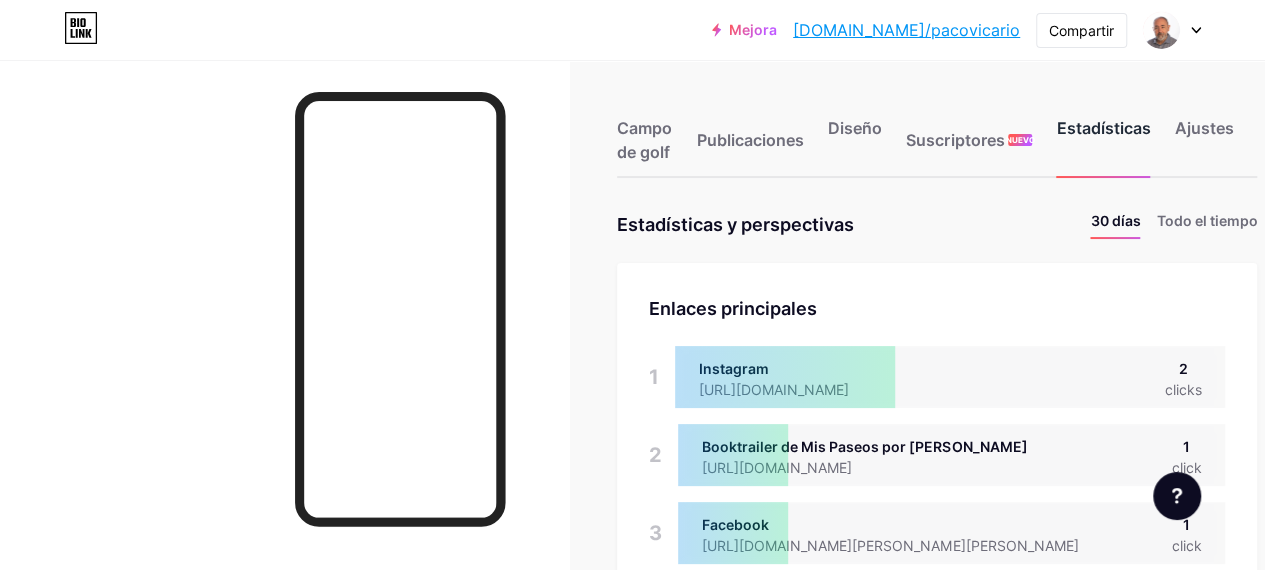 scroll, scrollTop: 999430, scrollLeft: 998735, axis: both 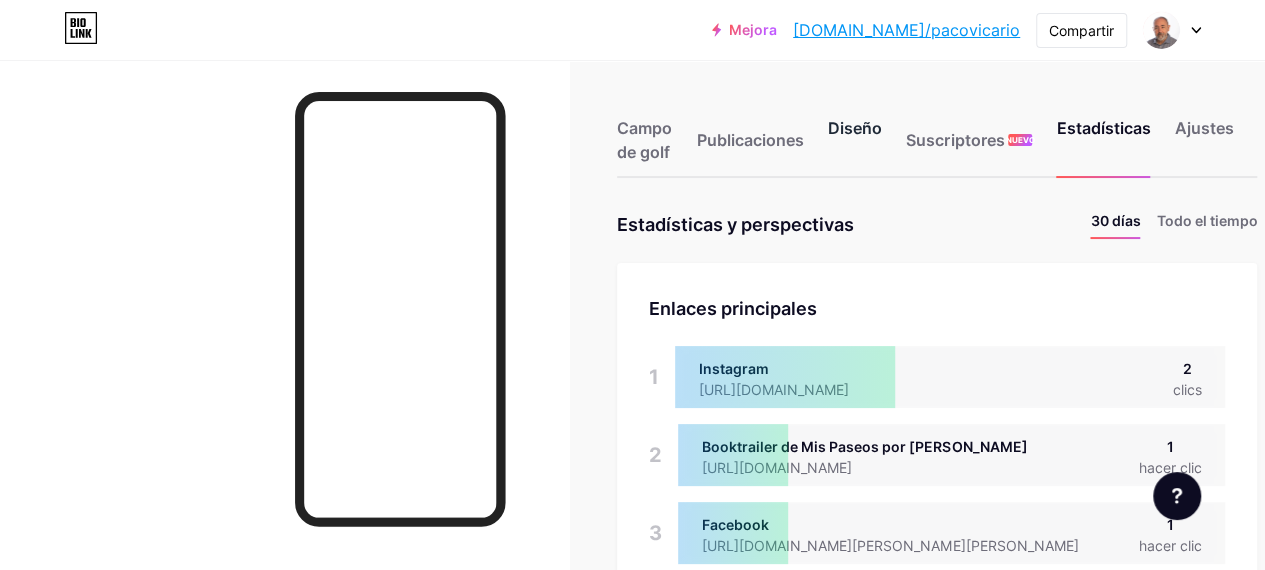 click on "Diseño" at bounding box center [855, 128] 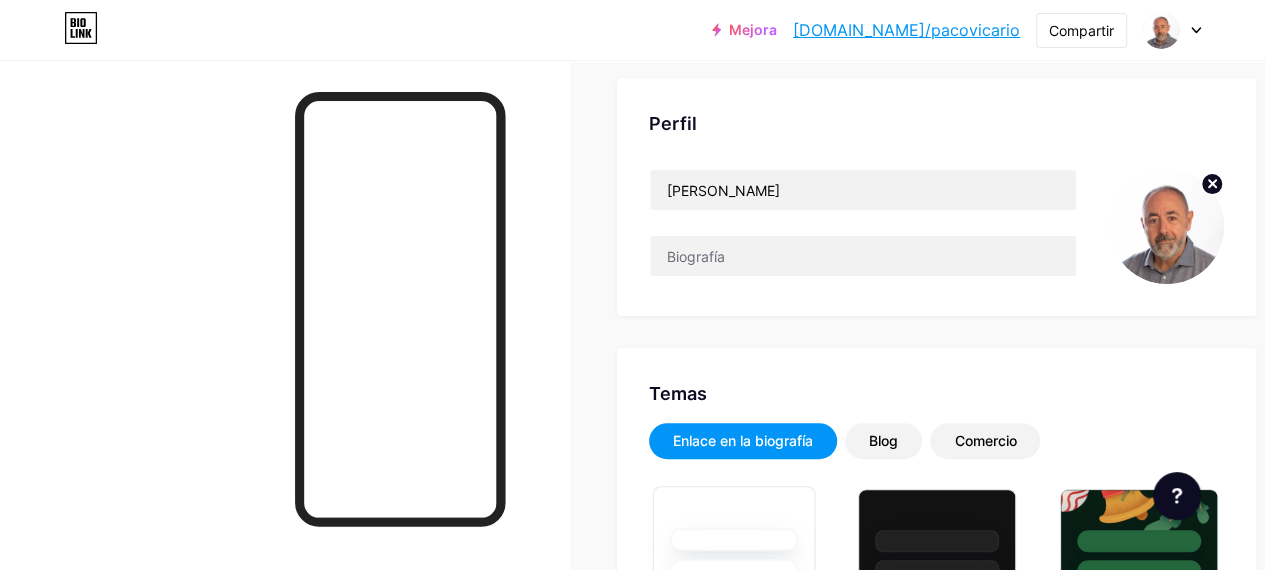 scroll, scrollTop: 0, scrollLeft: 0, axis: both 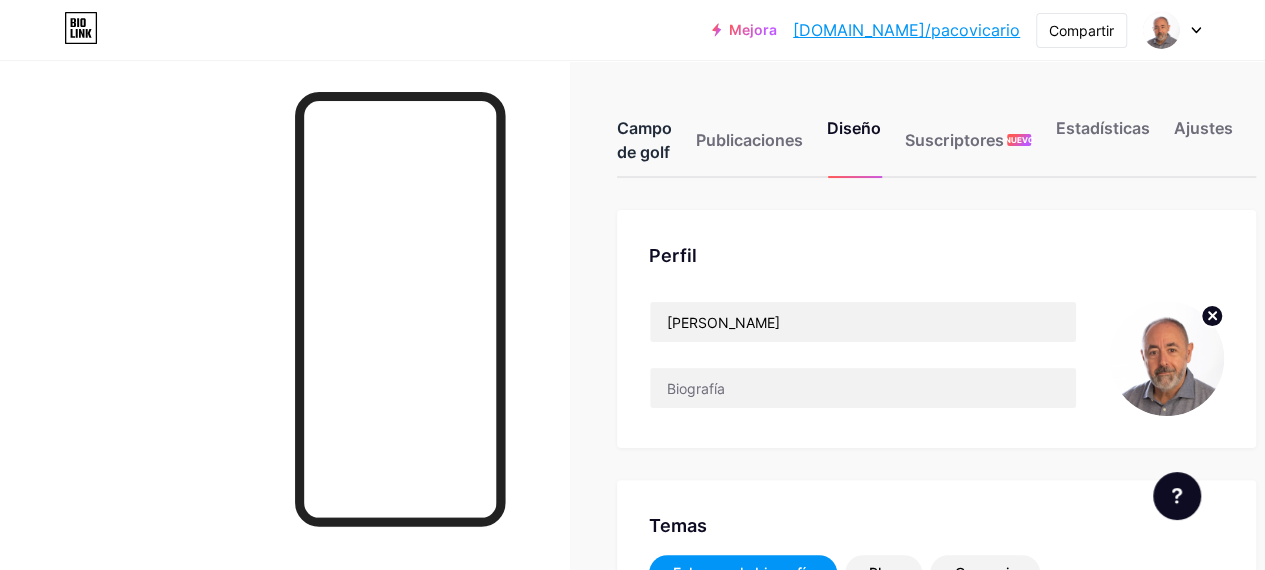 click on "Campo de golf" at bounding box center [644, 140] 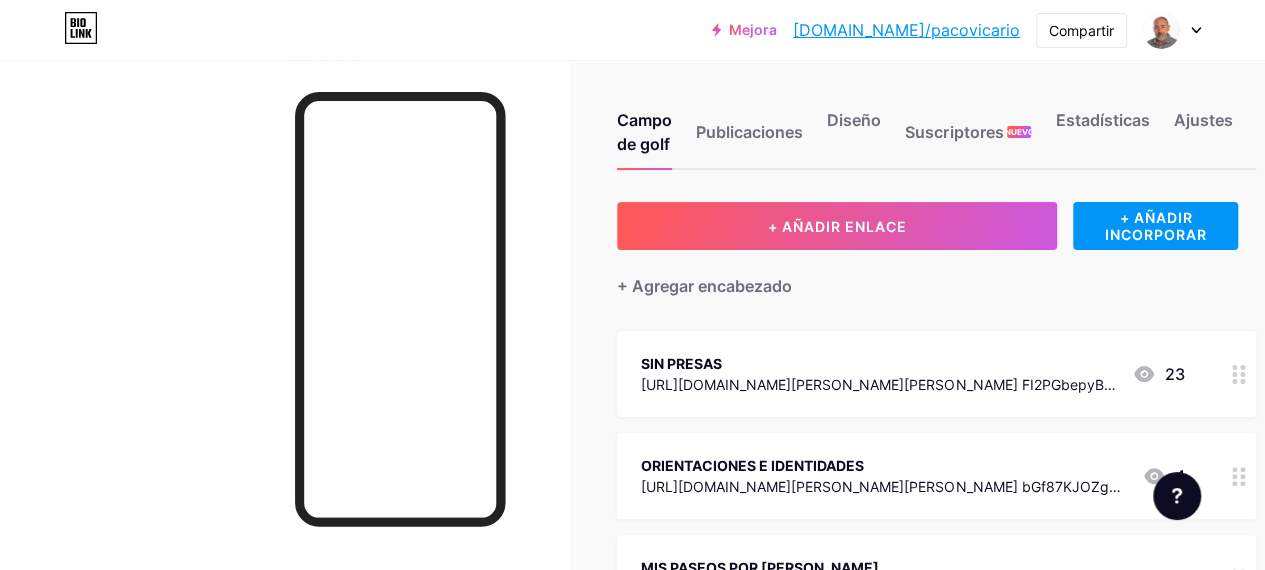 scroll, scrollTop: 0, scrollLeft: 0, axis: both 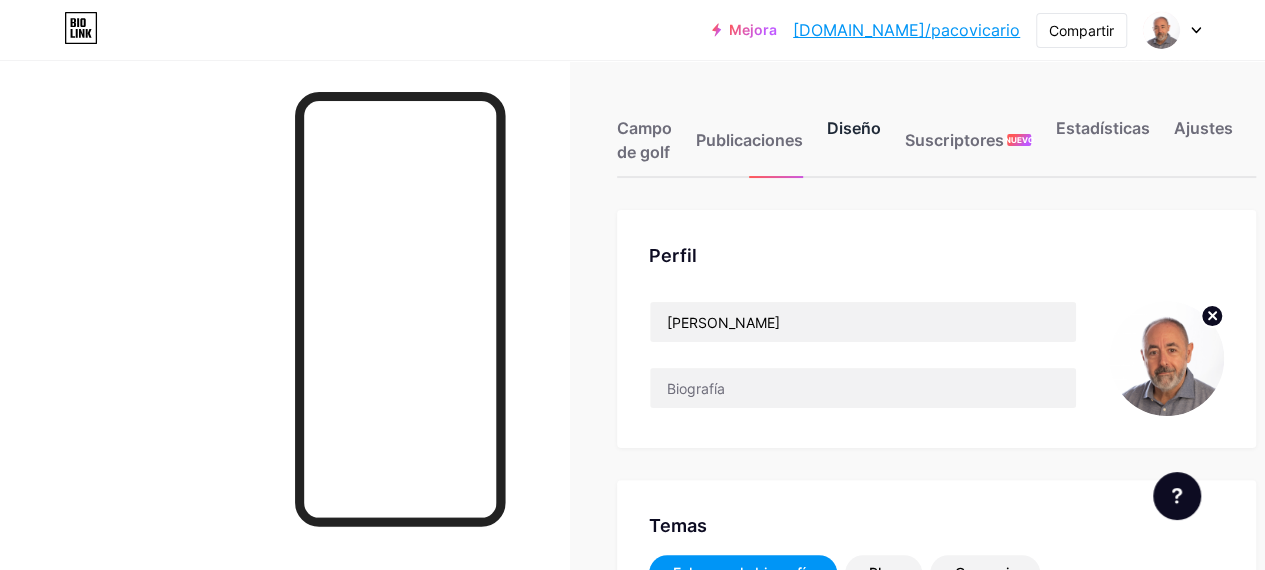 click on "Diseño" at bounding box center [854, 128] 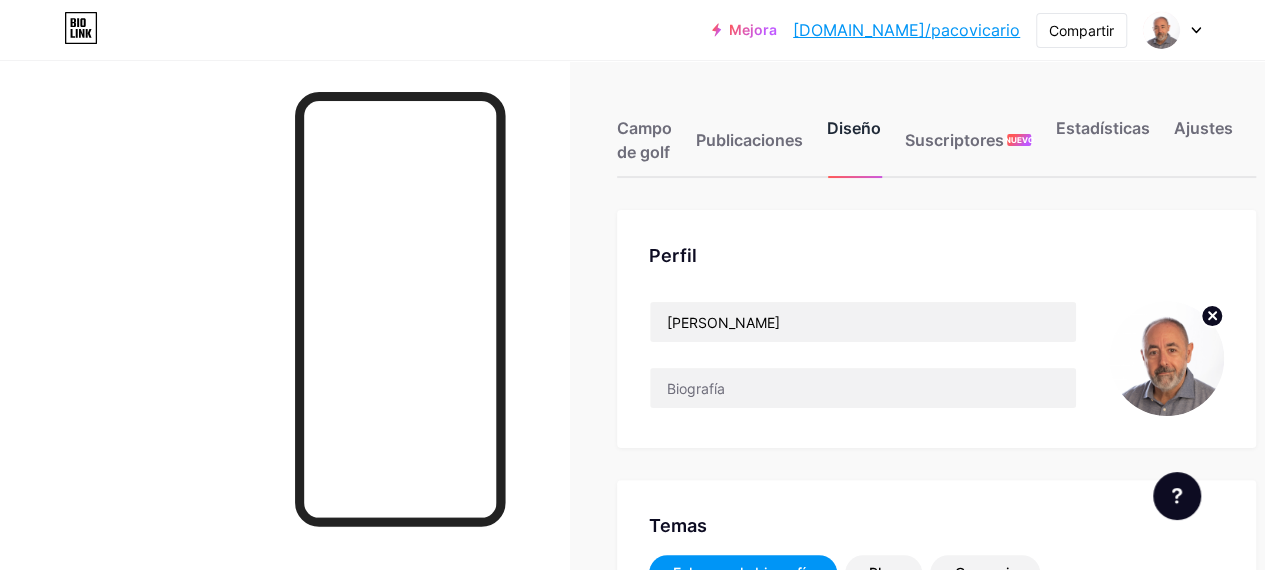 click on "Diseño" at bounding box center (854, 128) 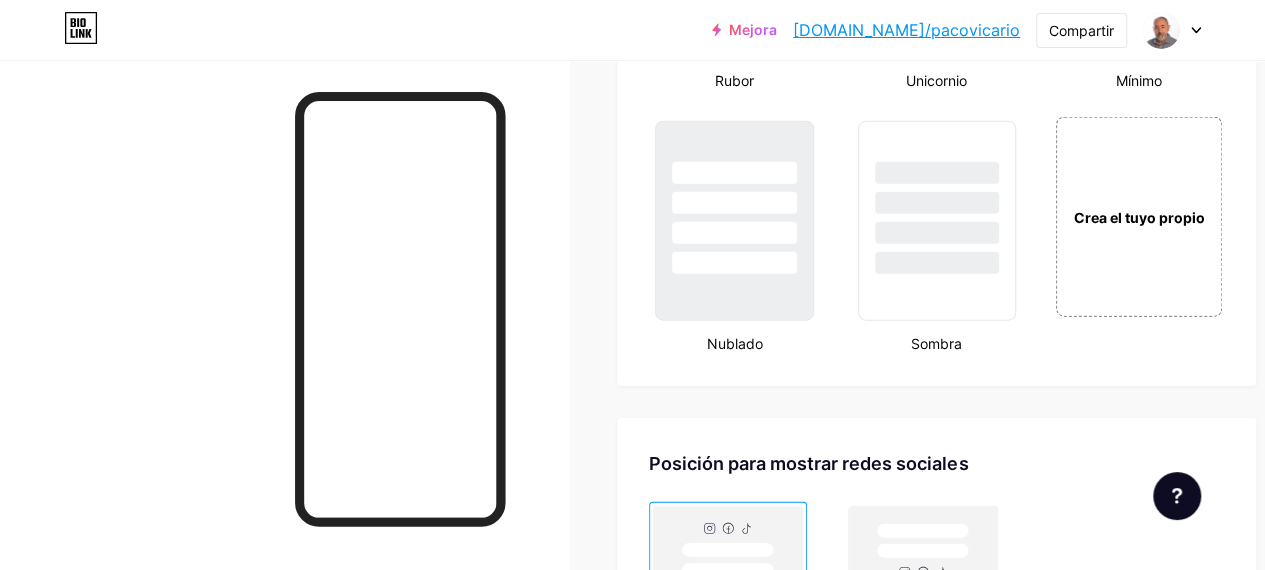 scroll, scrollTop: 2300, scrollLeft: 0, axis: vertical 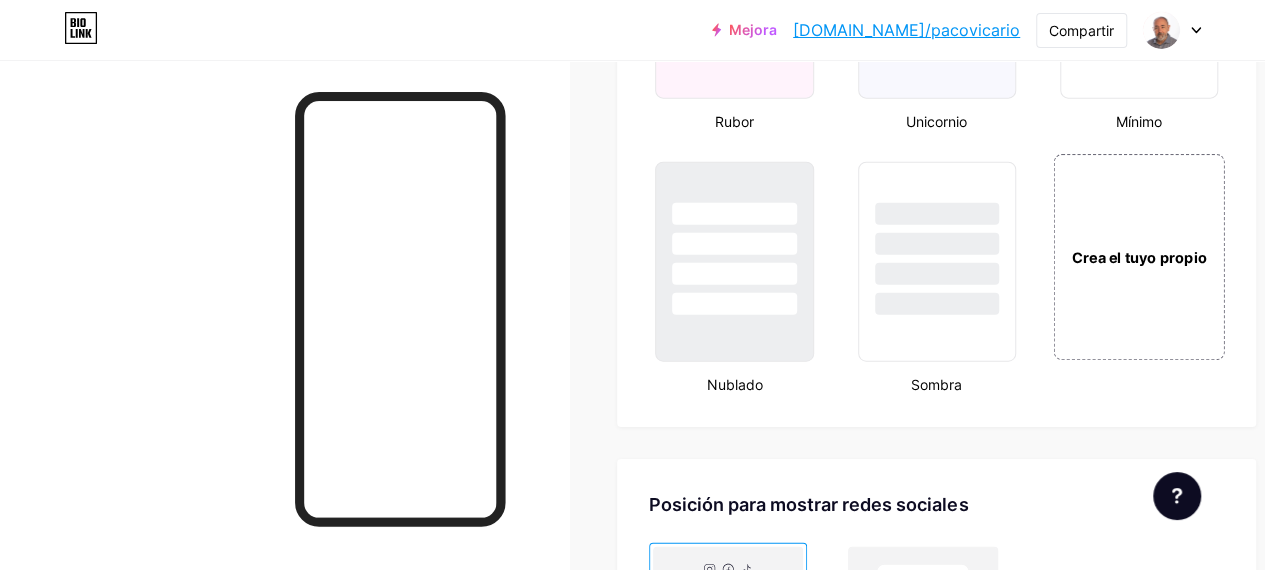 click on "Crea el tuyo propio" at bounding box center [1139, 258] 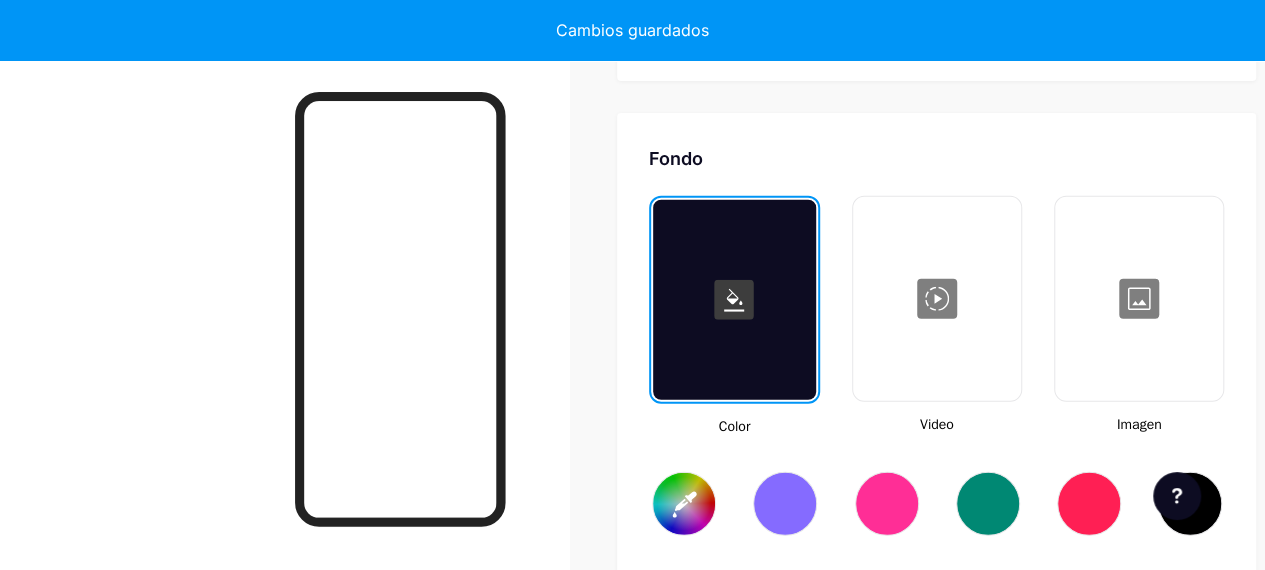 scroll, scrollTop: 2679, scrollLeft: 0, axis: vertical 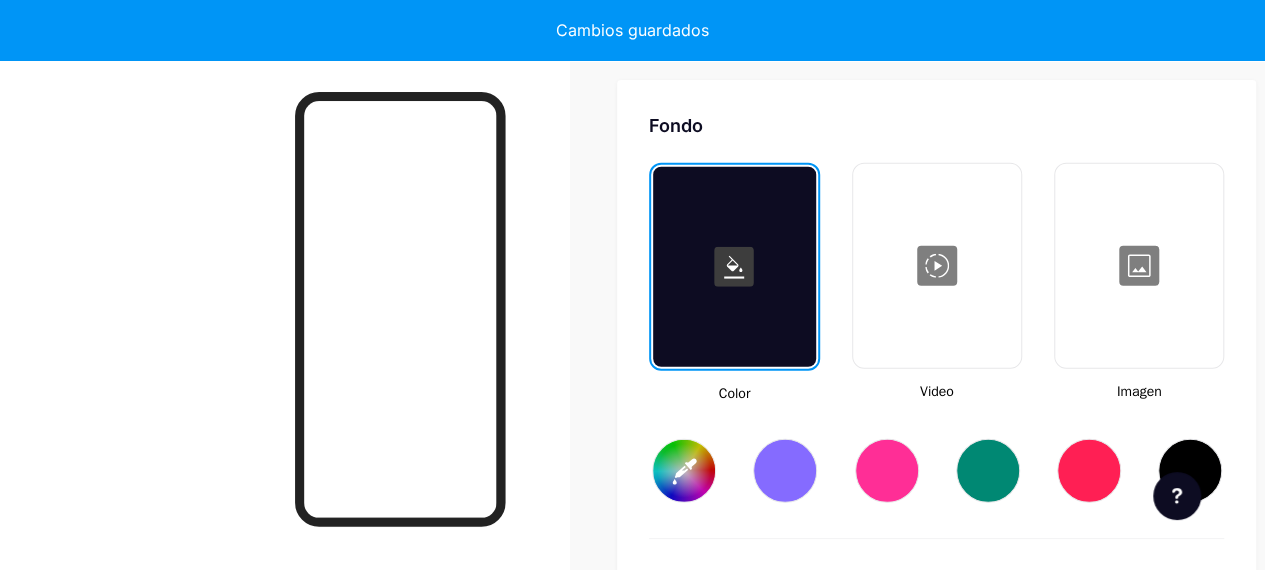 type on "#ffffff" 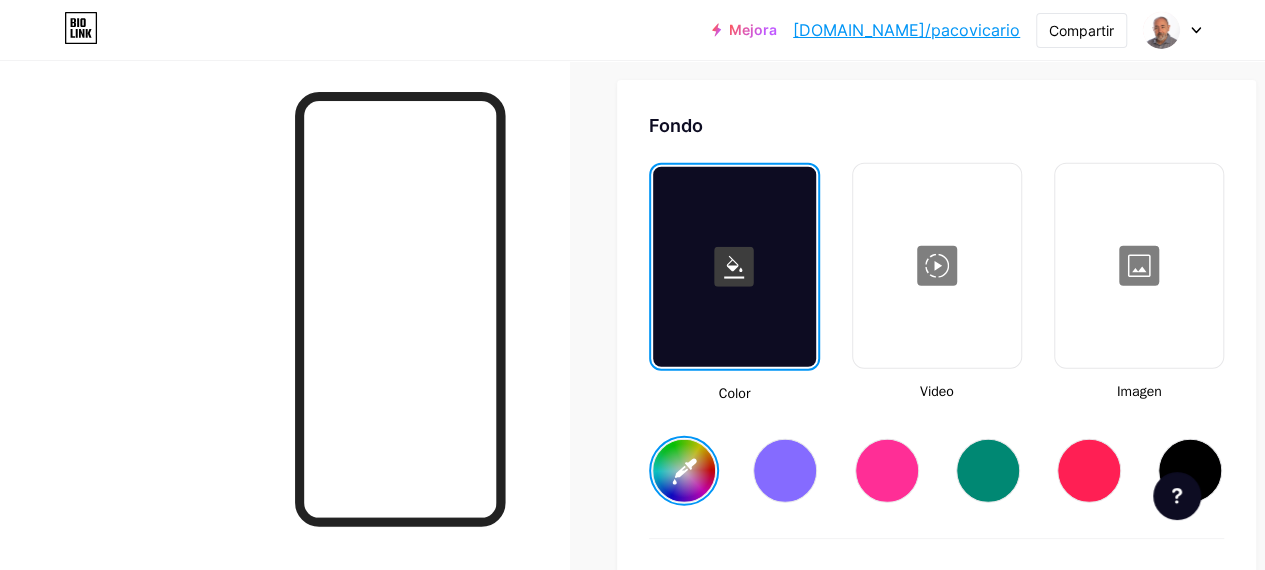 click at bounding box center (734, 267) 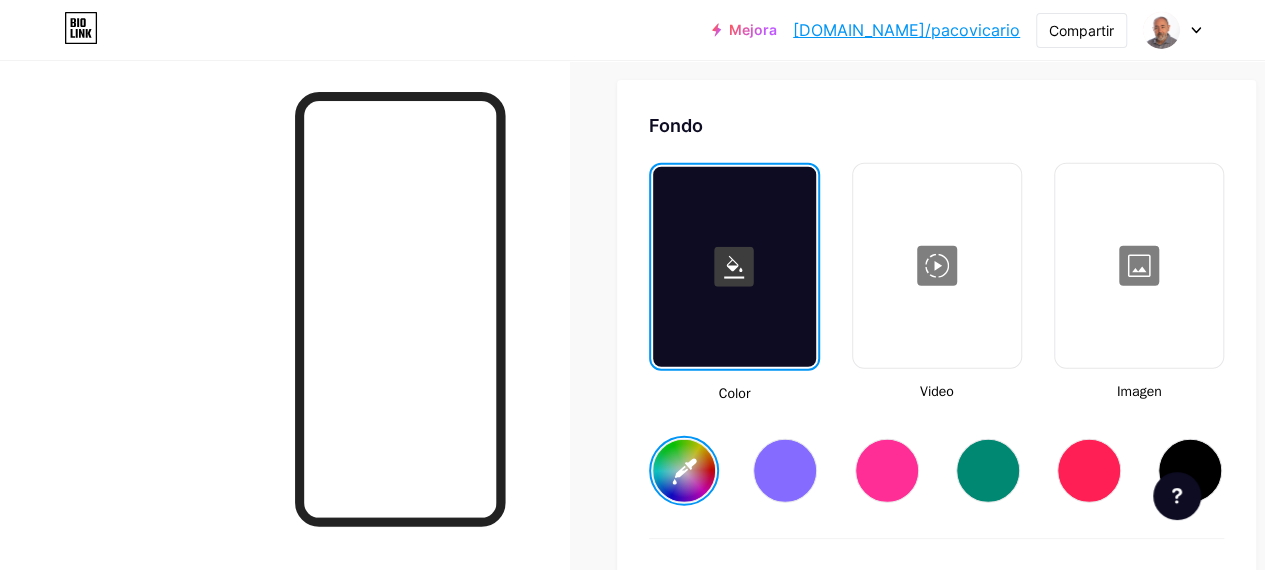 click on "Solicitudes de funciones             Centro de ayuda         Contactar con soporte técnico" at bounding box center (1169, 488) 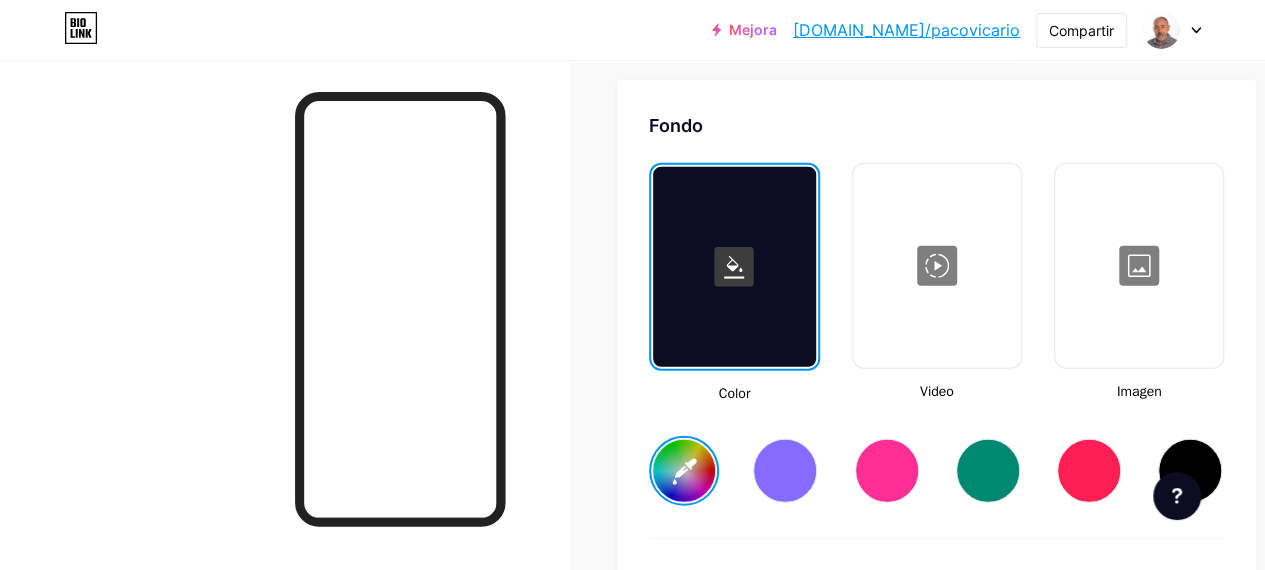 click at bounding box center (1190, 471) 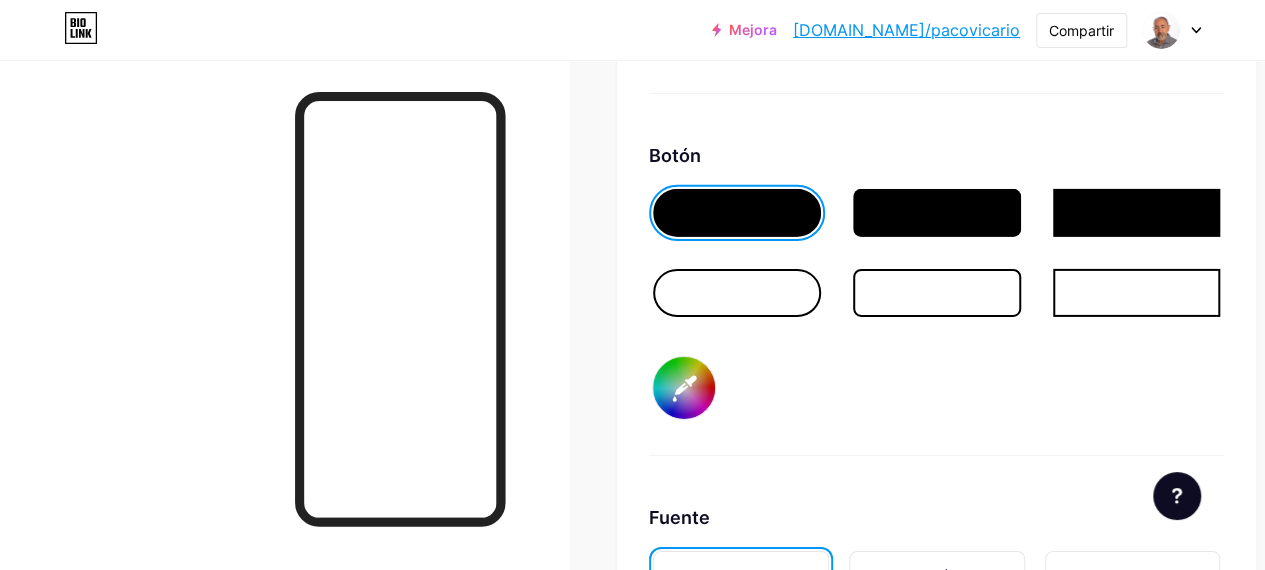scroll, scrollTop: 3079, scrollLeft: 0, axis: vertical 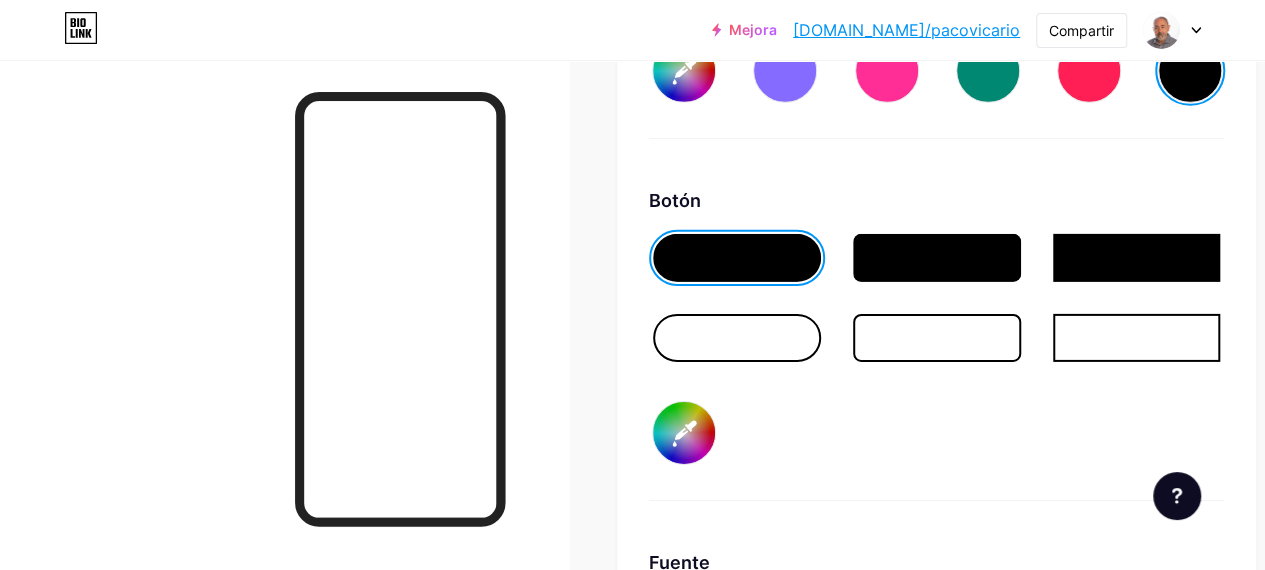 click at bounding box center (737, 258) 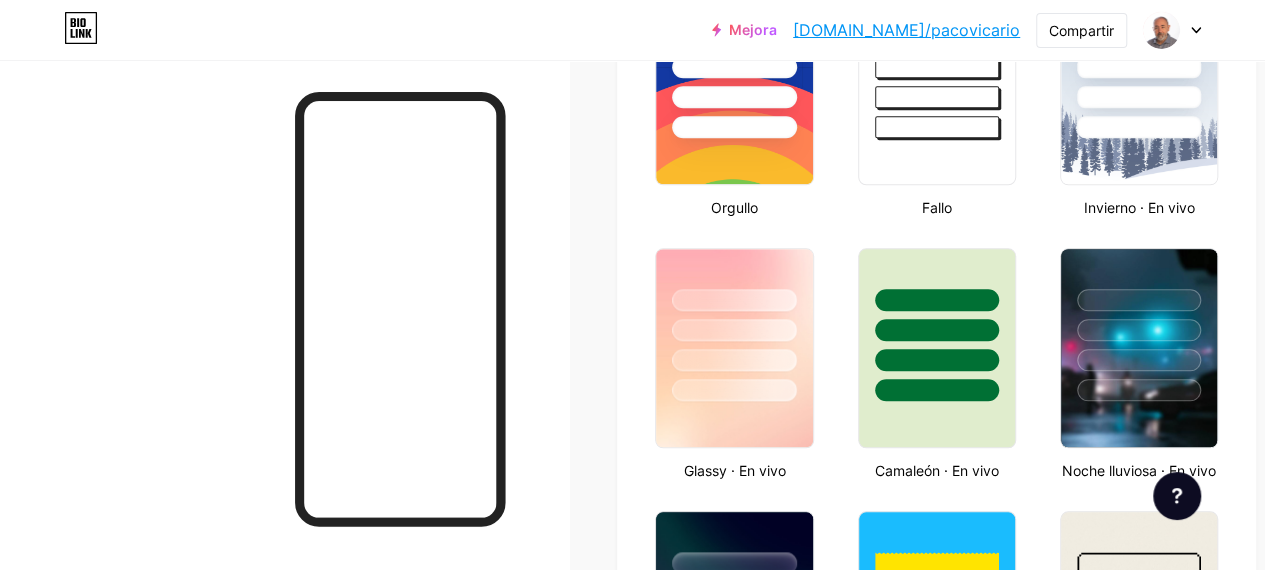 scroll, scrollTop: 930, scrollLeft: 0, axis: vertical 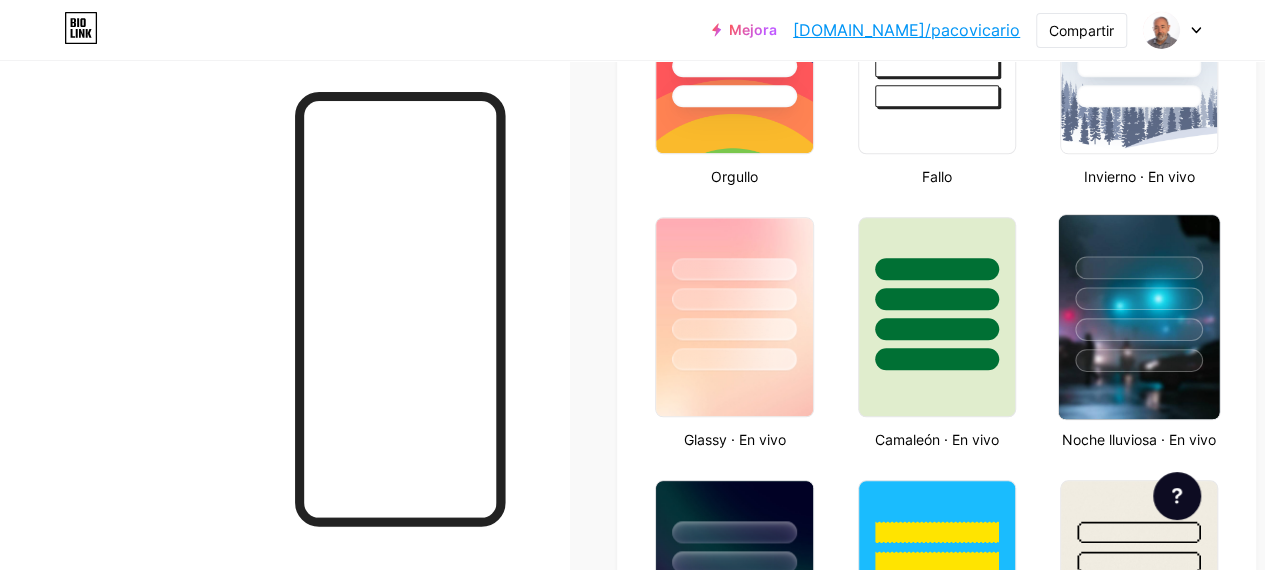 click at bounding box center (1139, 293) 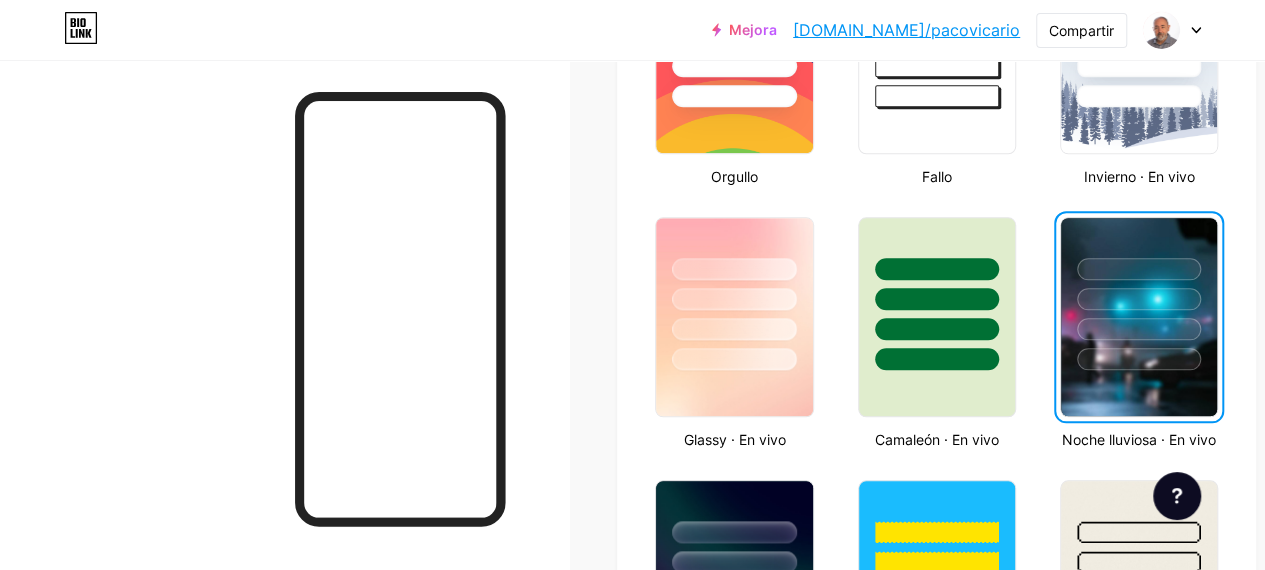 click at bounding box center (1139, 329) 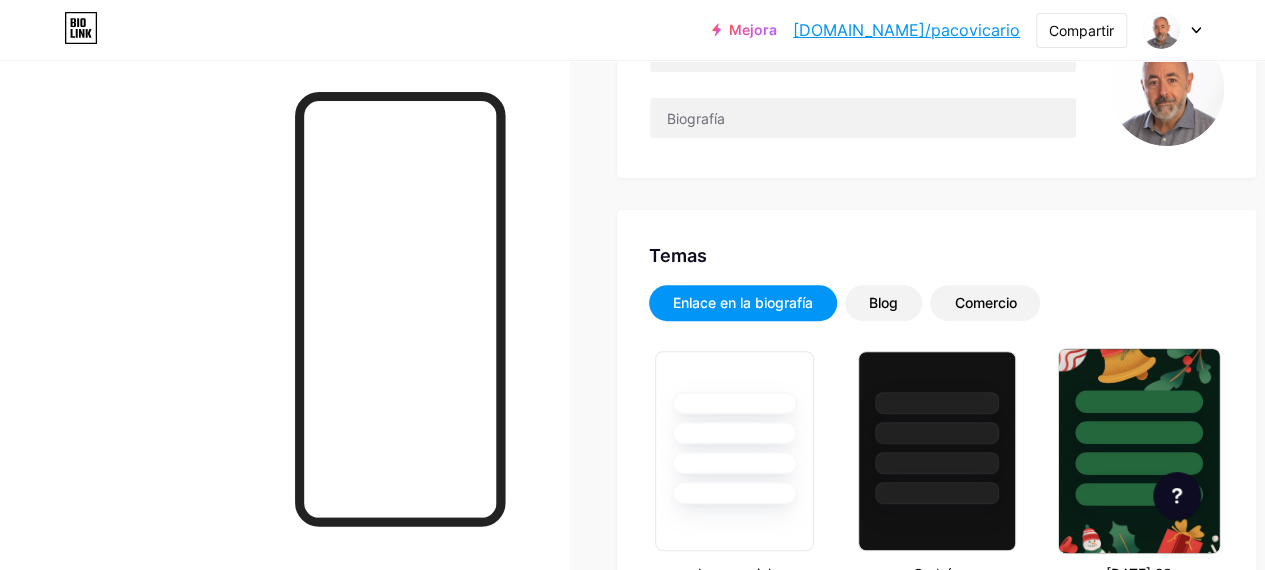 scroll, scrollTop: 0, scrollLeft: 0, axis: both 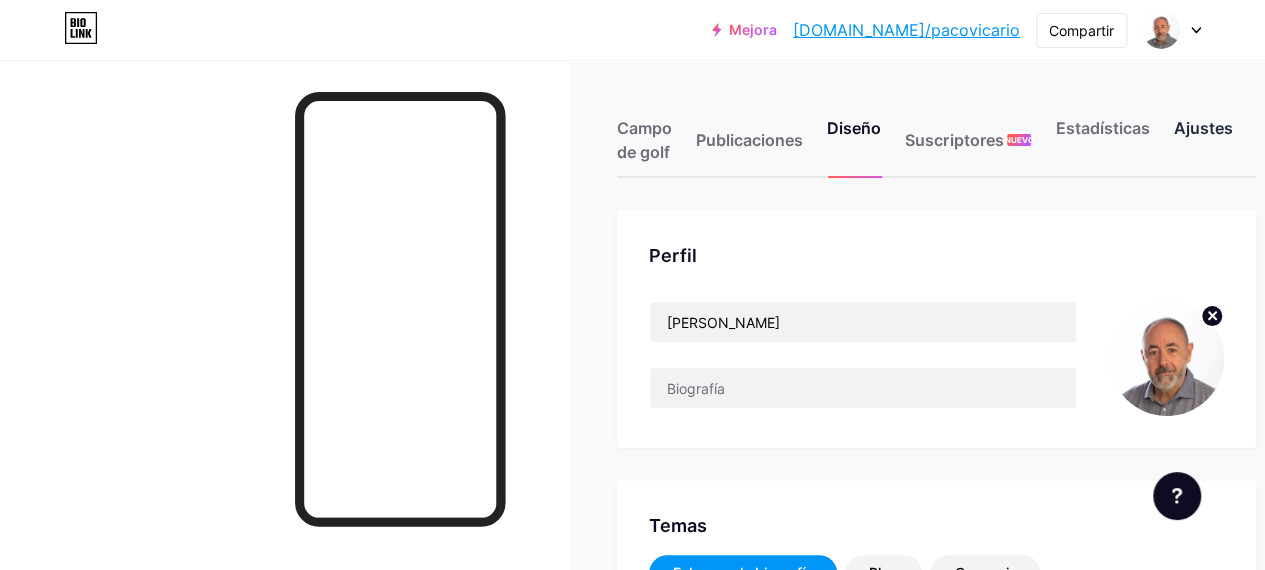 click on "Ajustes" at bounding box center [1202, 128] 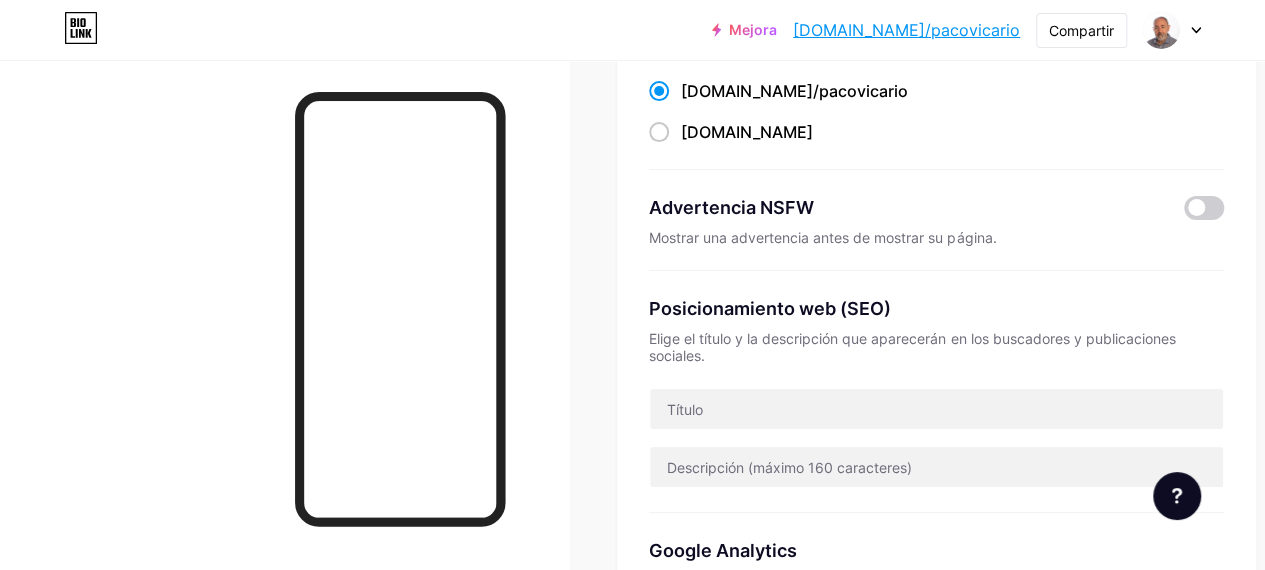 scroll, scrollTop: 0, scrollLeft: 0, axis: both 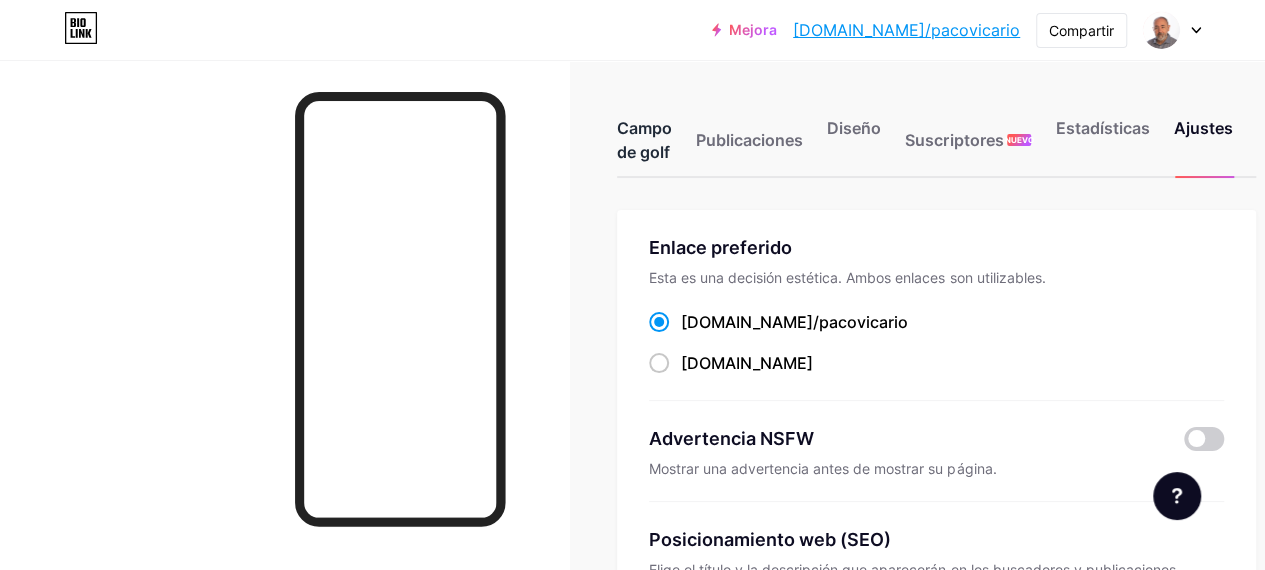 click on "Campo de golf" at bounding box center [644, 140] 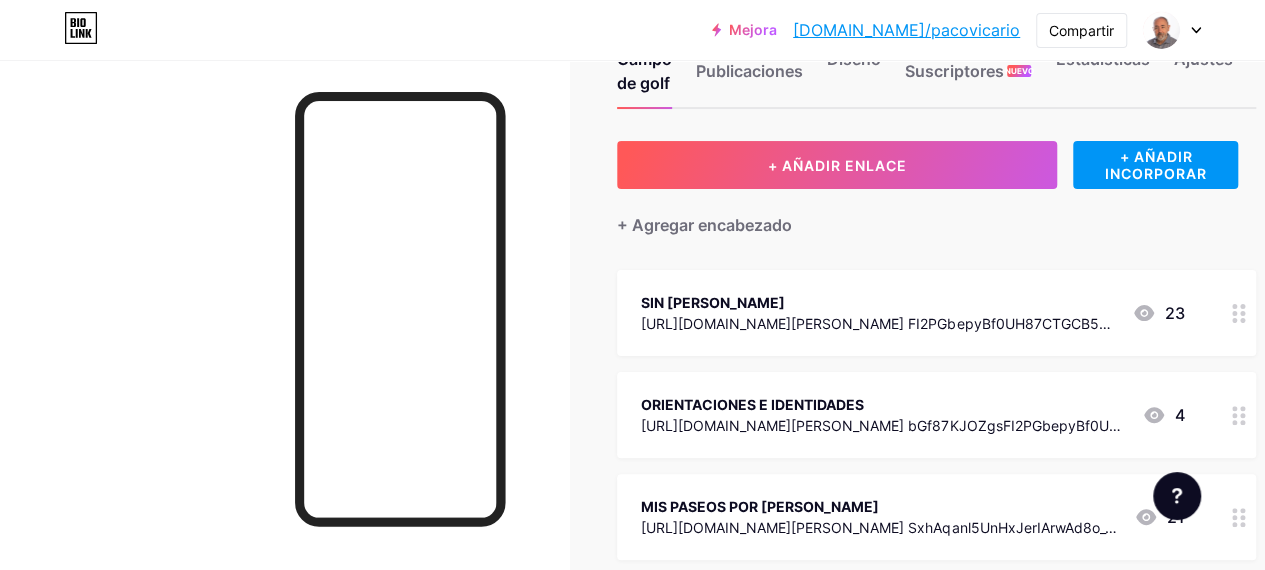 scroll, scrollTop: 0, scrollLeft: 0, axis: both 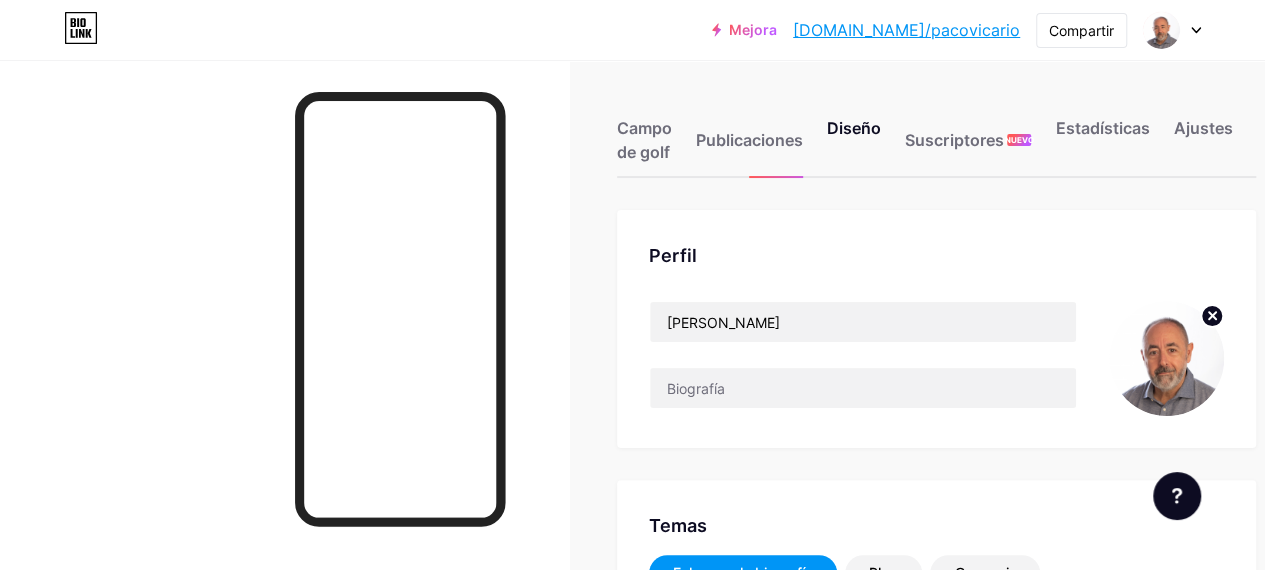 click at bounding box center [1166, 358] 